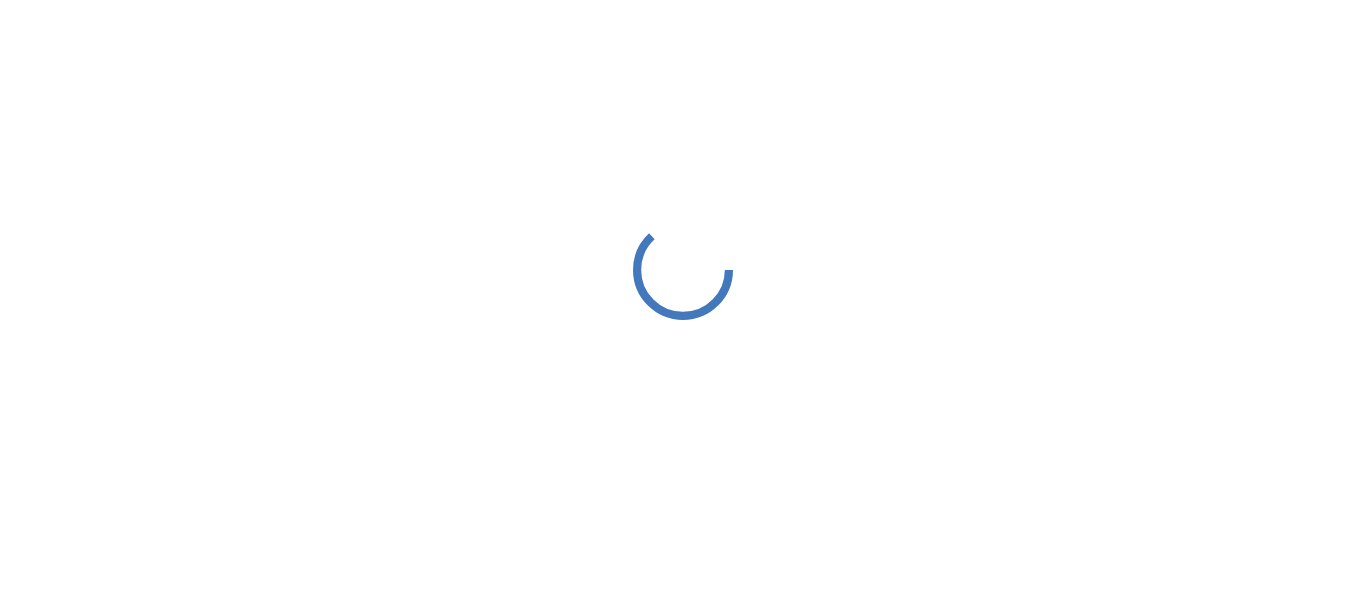 scroll, scrollTop: 0, scrollLeft: 0, axis: both 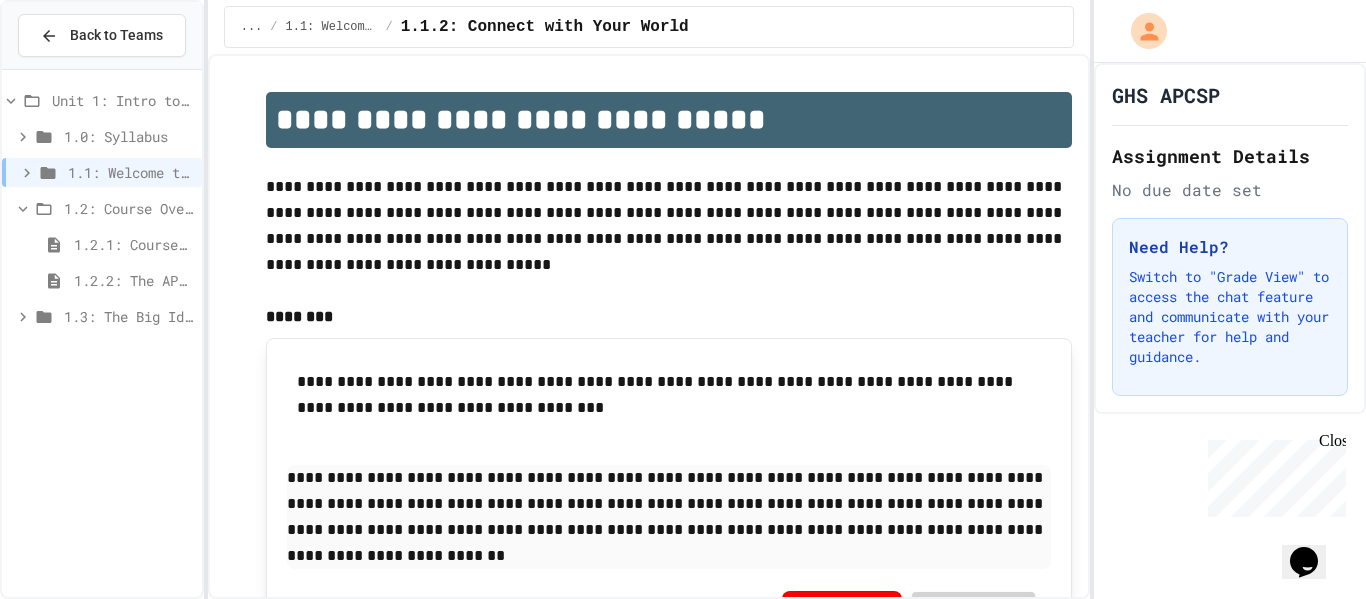 click 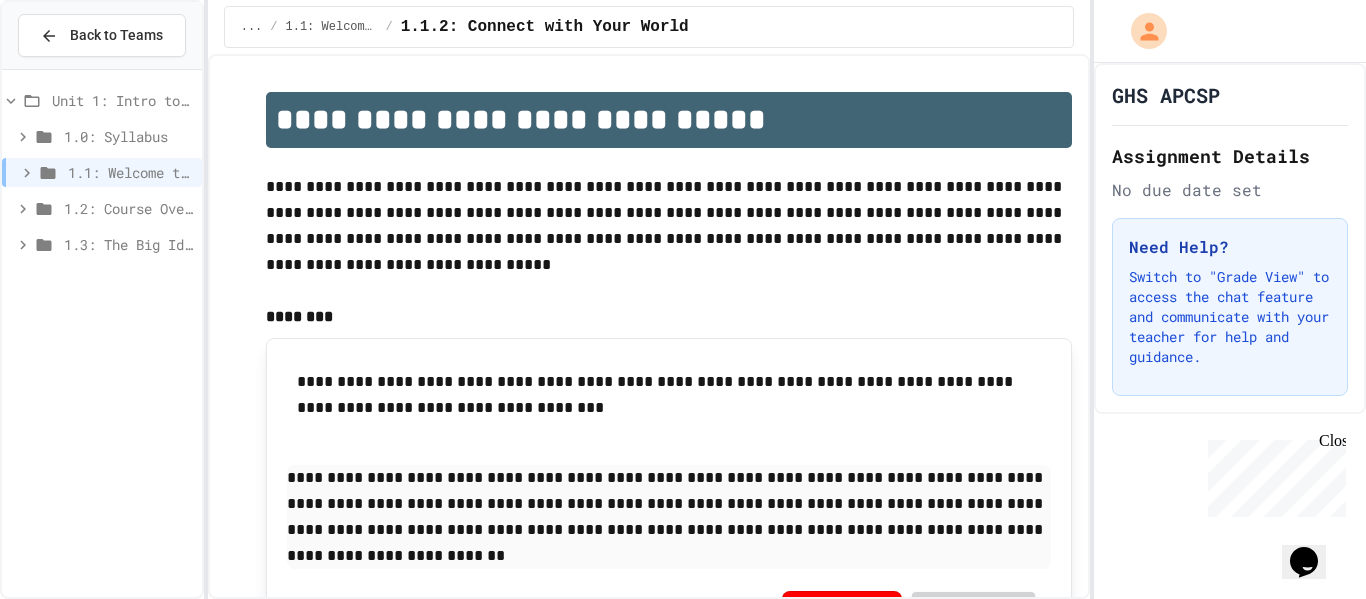 click 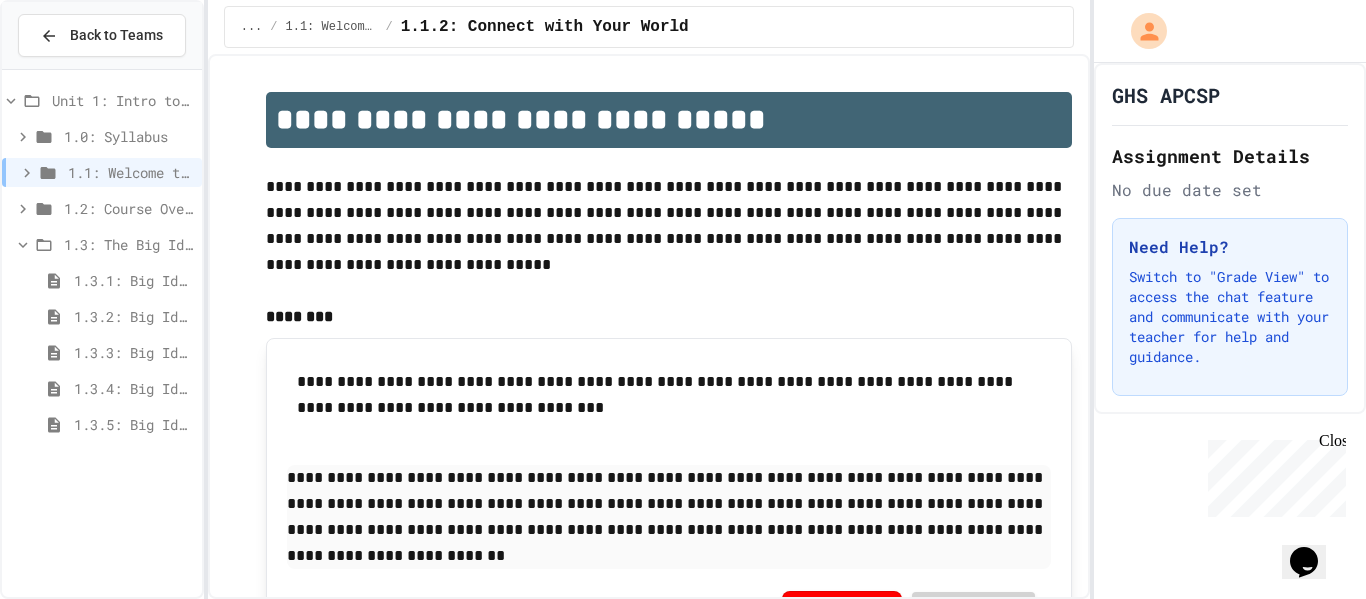 click on "1.3.1: Big Idea 1 - Creative Development" at bounding box center [134, 280] 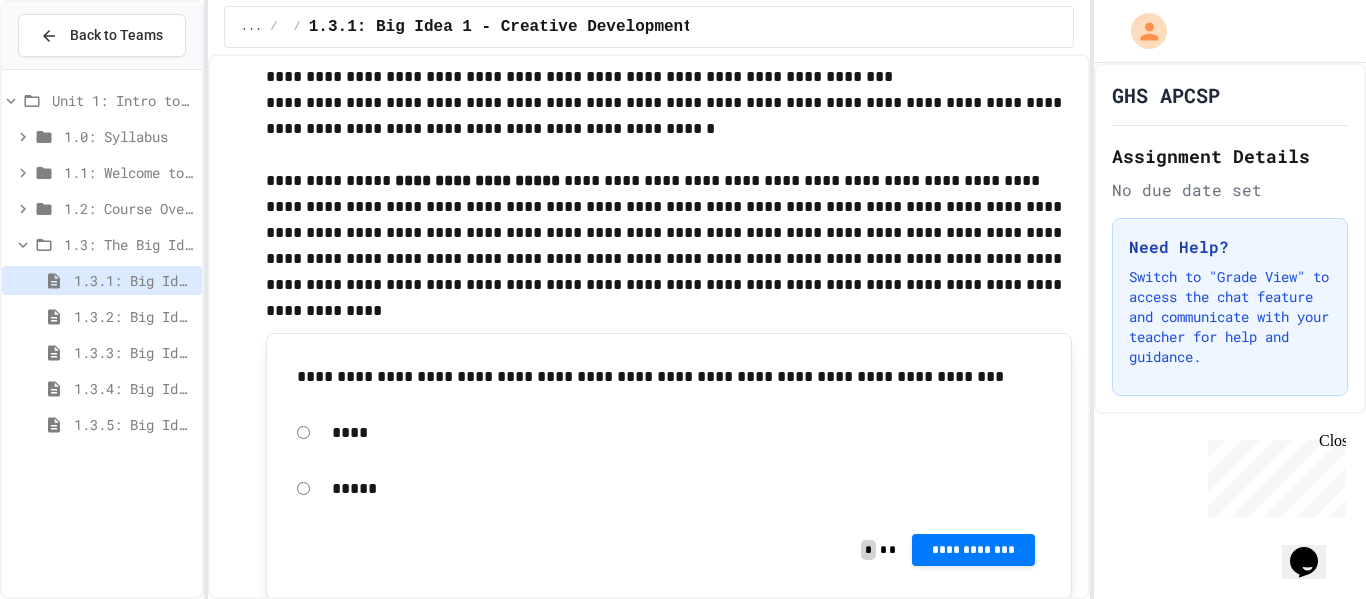 scroll, scrollTop: 374, scrollLeft: 0, axis: vertical 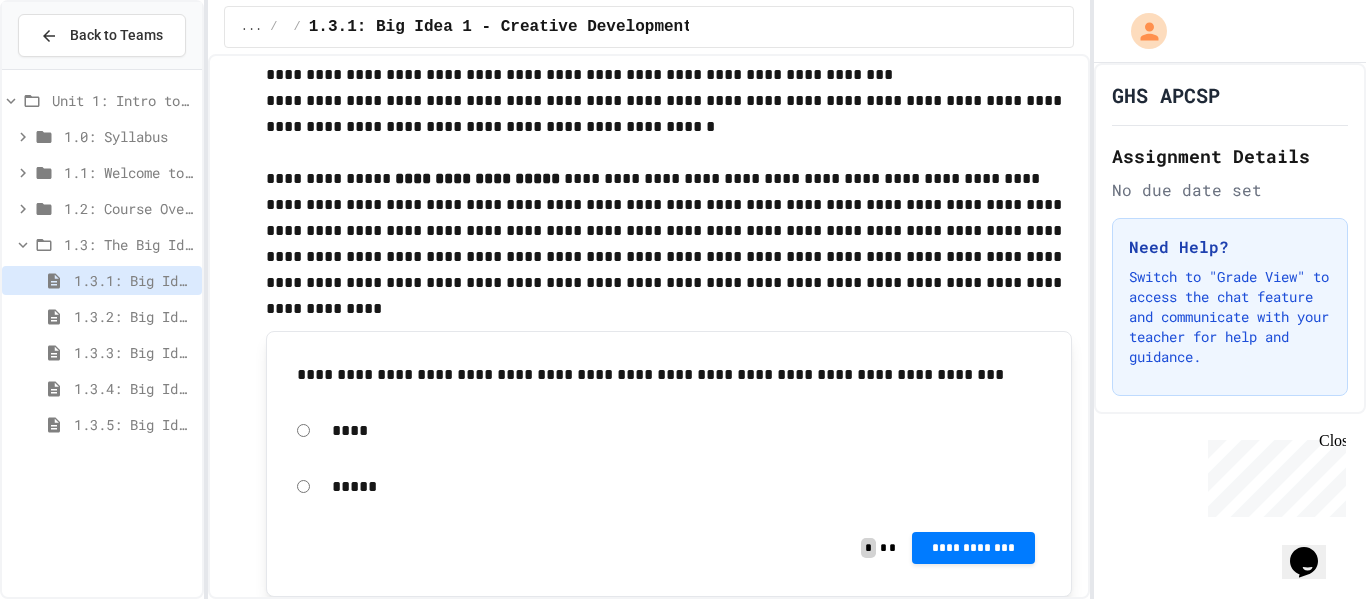 click on "*****" at bounding box center (669, 487) 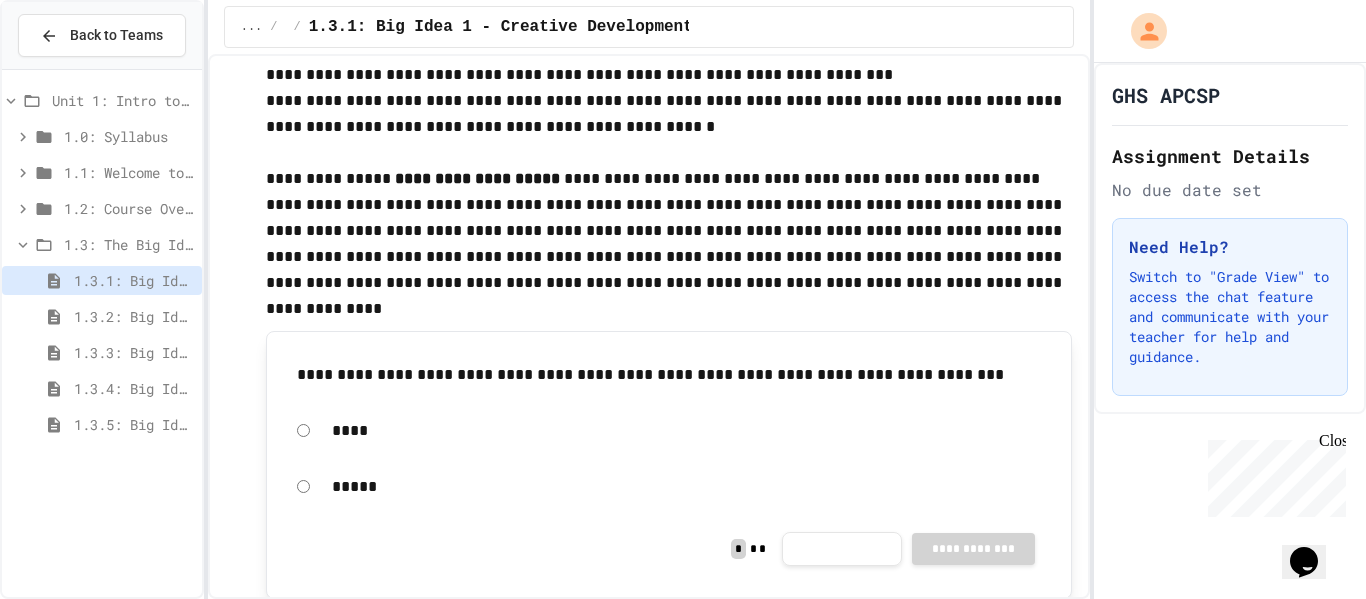 click at bounding box center (1262, 635) 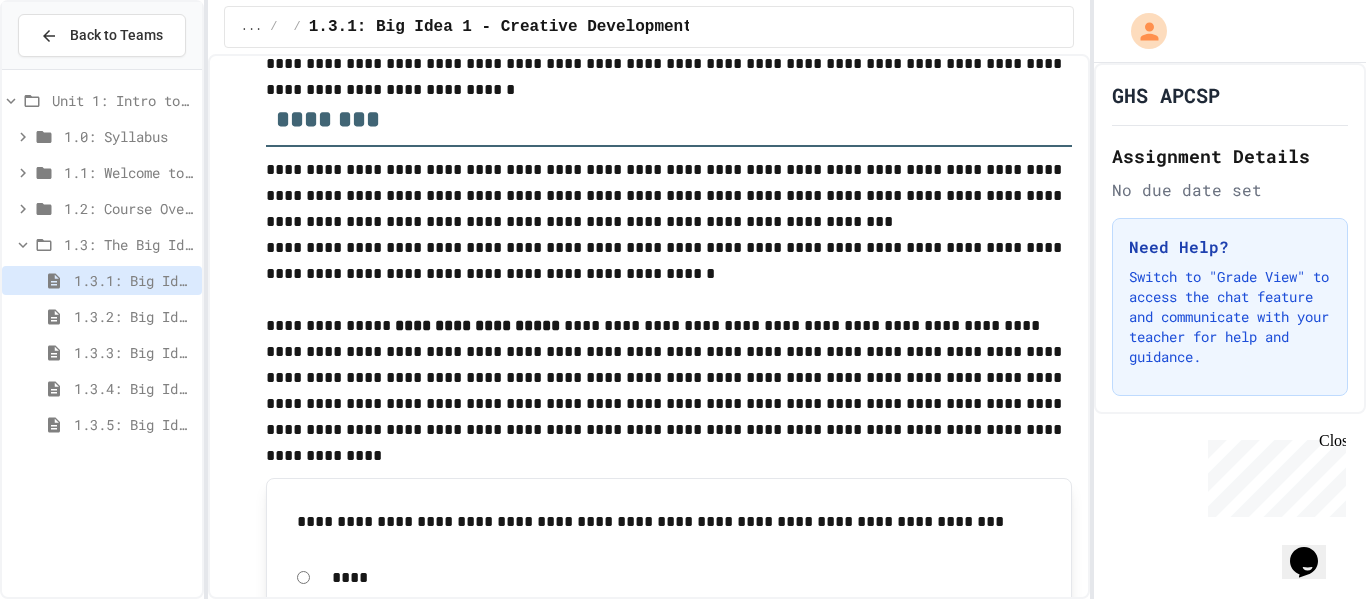 scroll, scrollTop: 0, scrollLeft: 0, axis: both 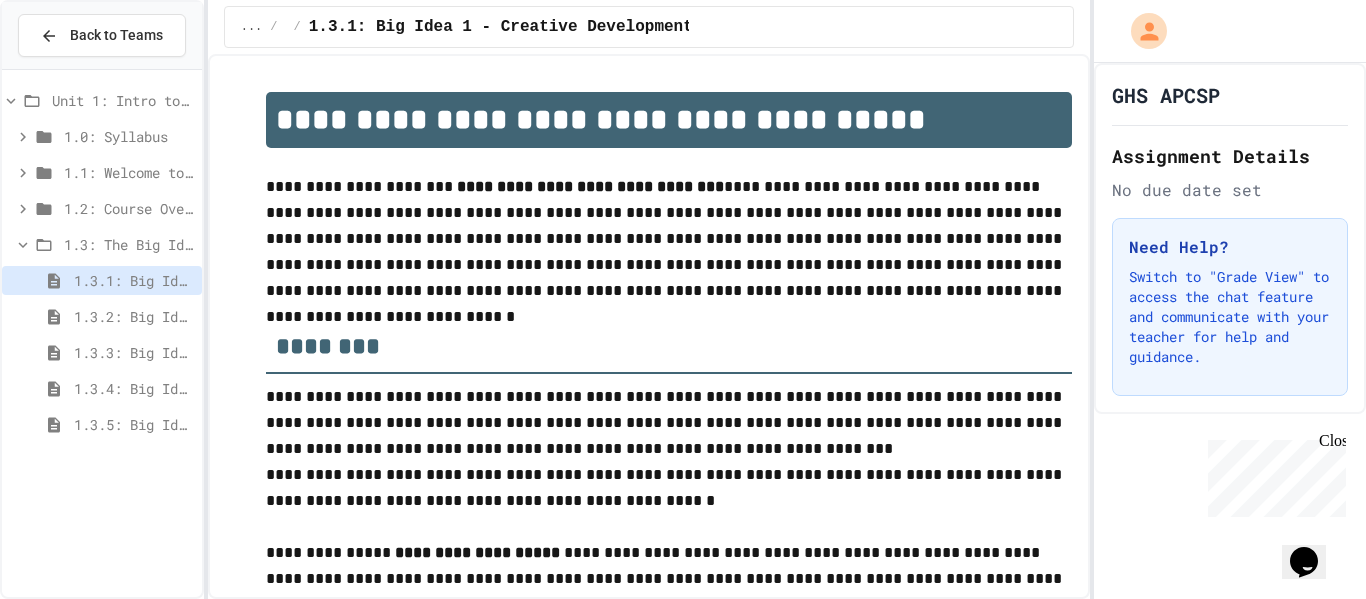 click on "1.3.2: Big Idea 2 - Data" at bounding box center (134, 316) 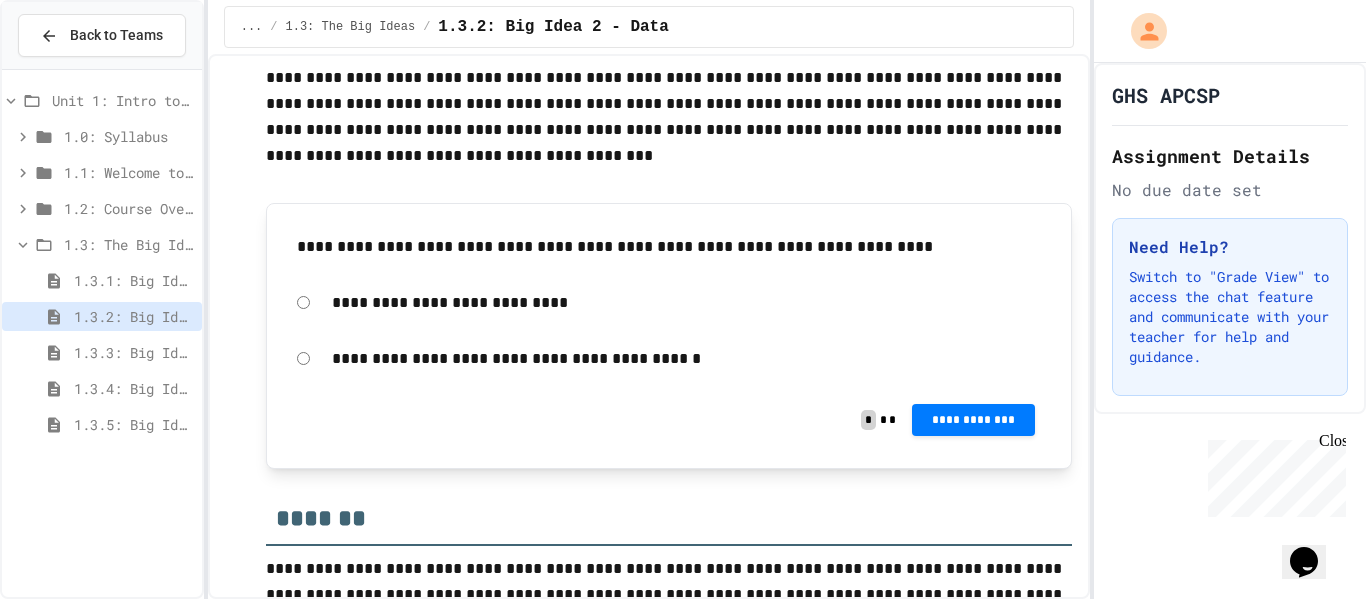 scroll, scrollTop: 472, scrollLeft: 0, axis: vertical 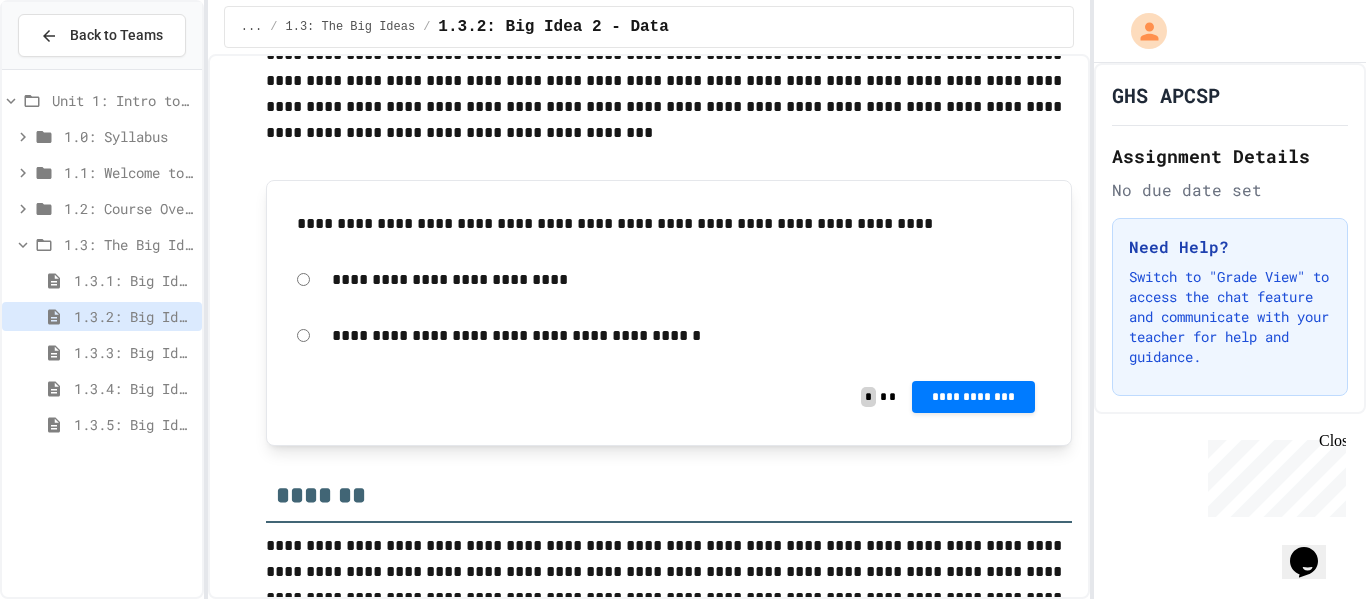 click on "**********" at bounding box center (687, 280) 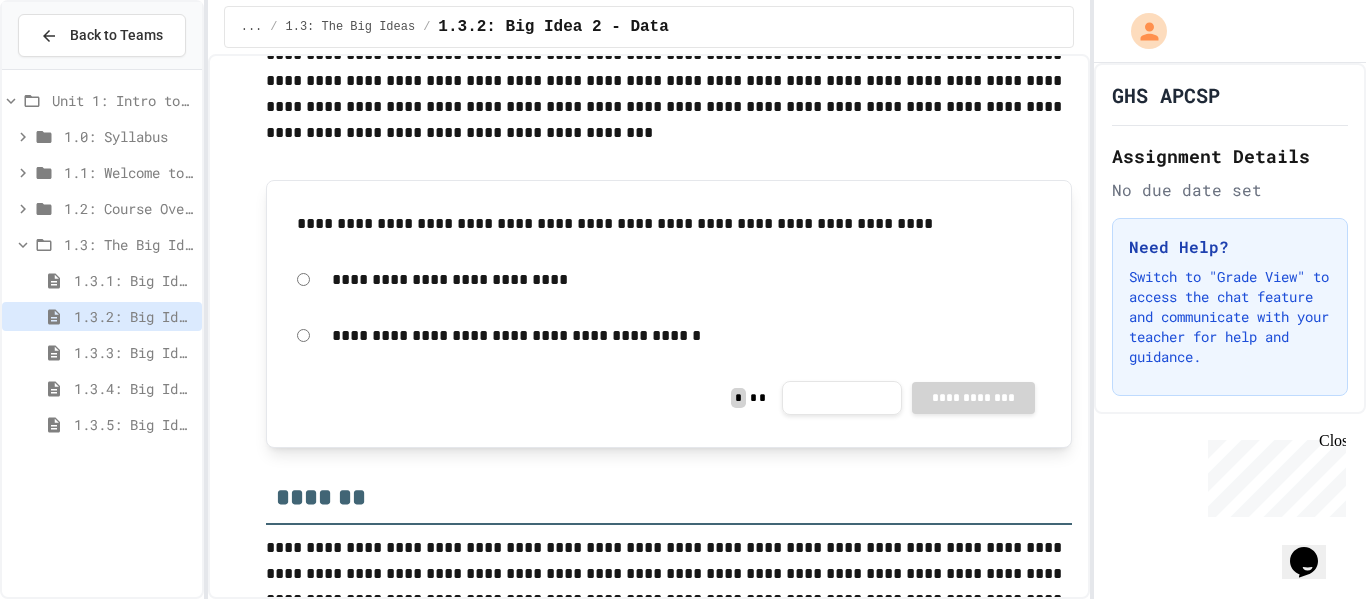 click 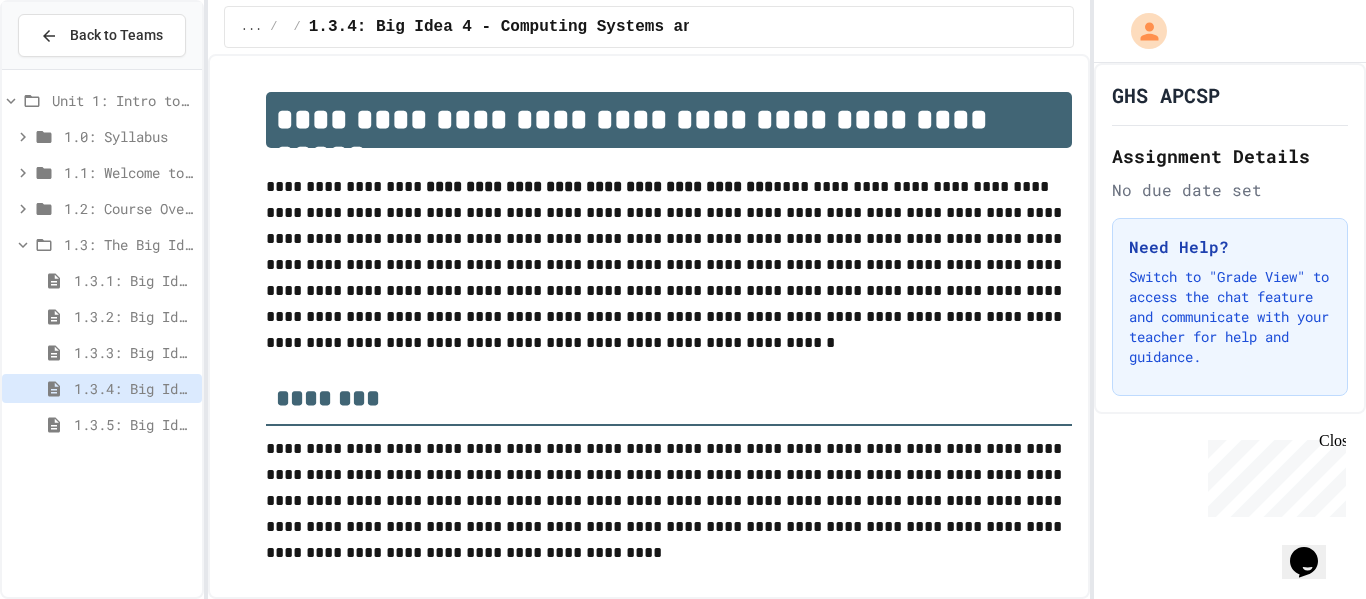 click on "1.3.3: Big Idea 3 - Algorithms and Programming" at bounding box center (134, 352) 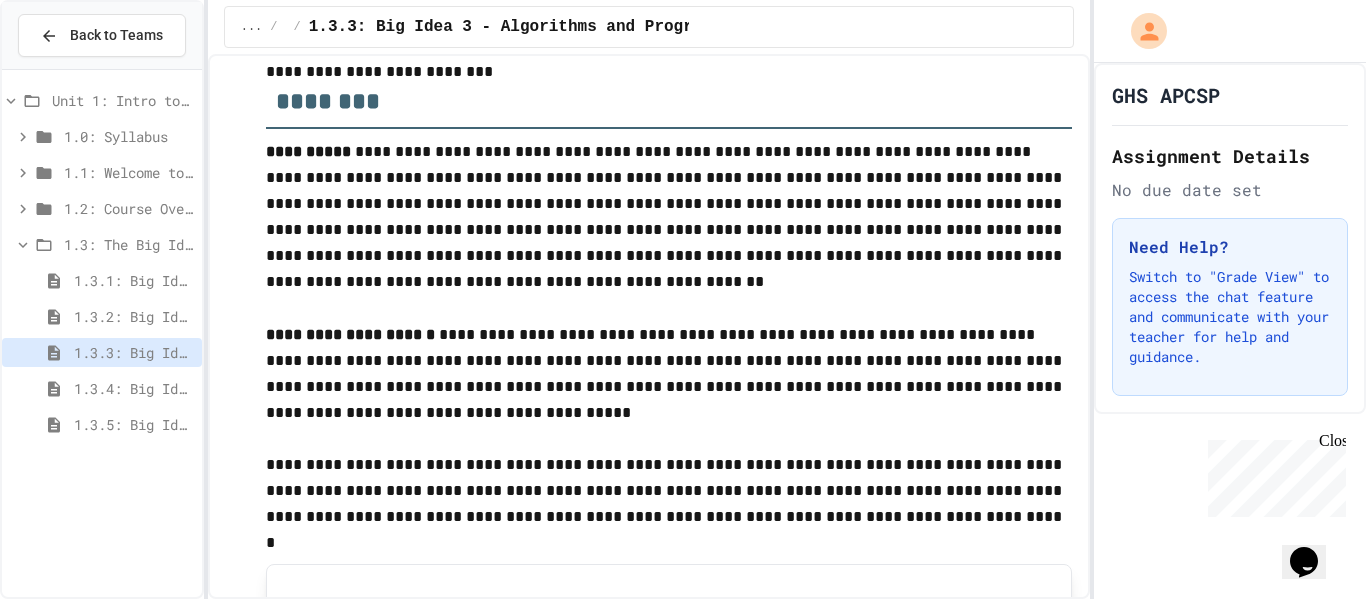 scroll, scrollTop: 217, scrollLeft: 0, axis: vertical 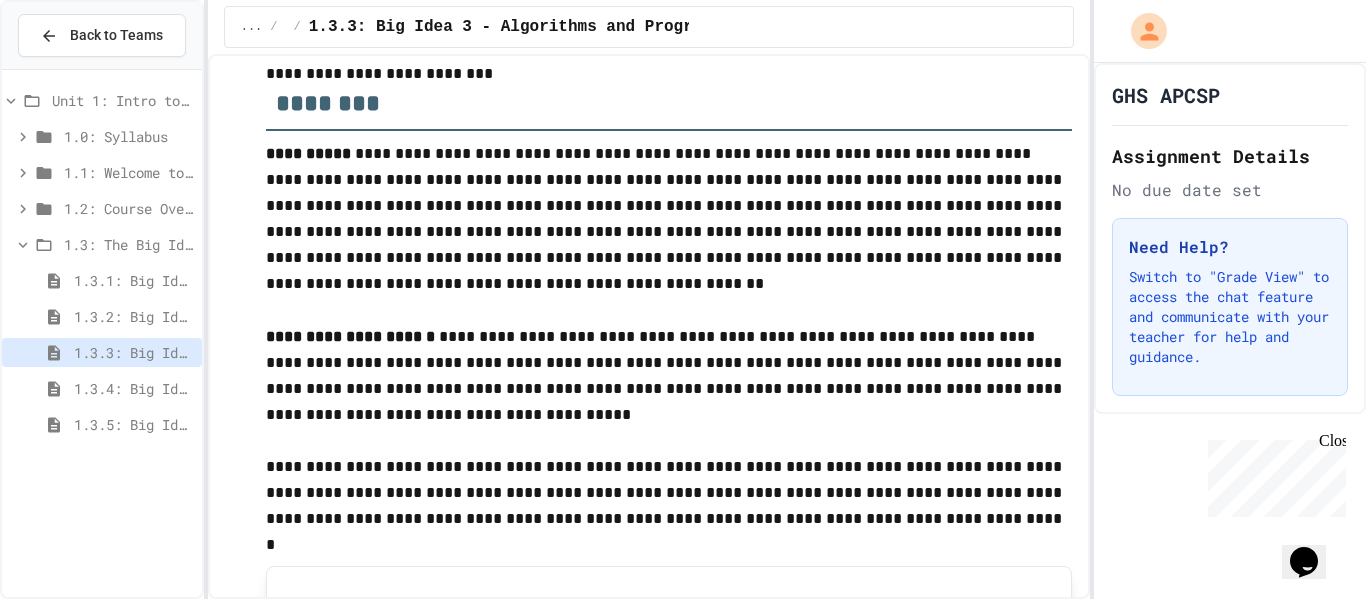 click at bounding box center (669, 311) 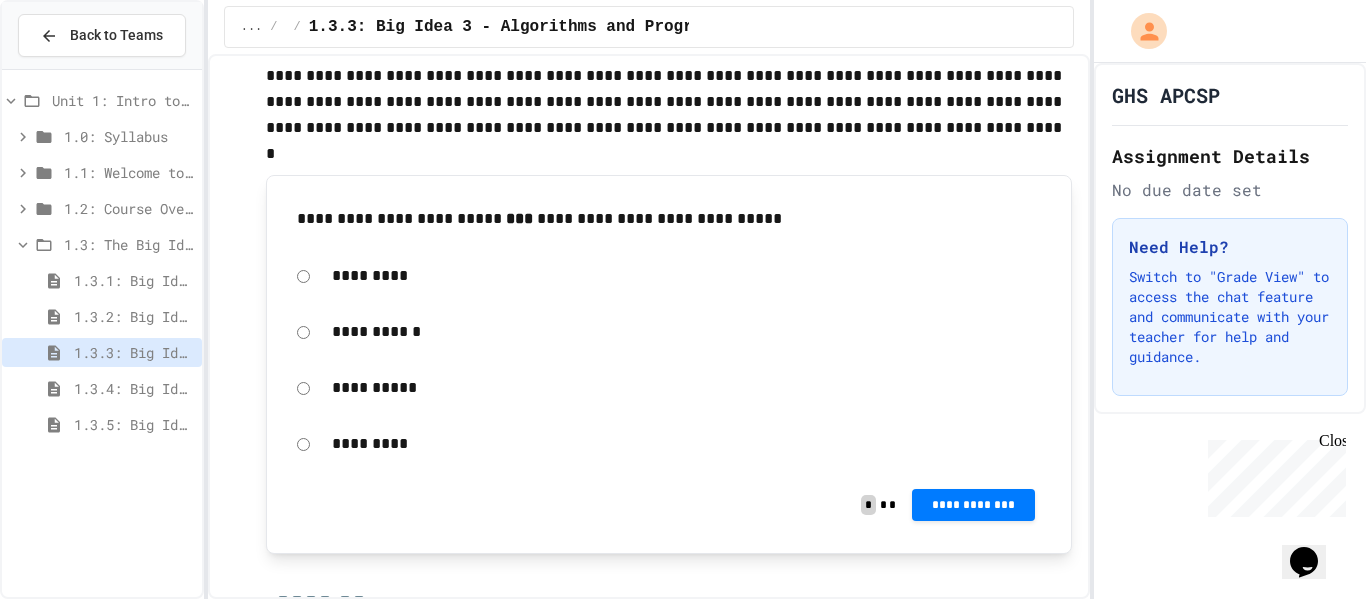 scroll, scrollTop: 610, scrollLeft: 0, axis: vertical 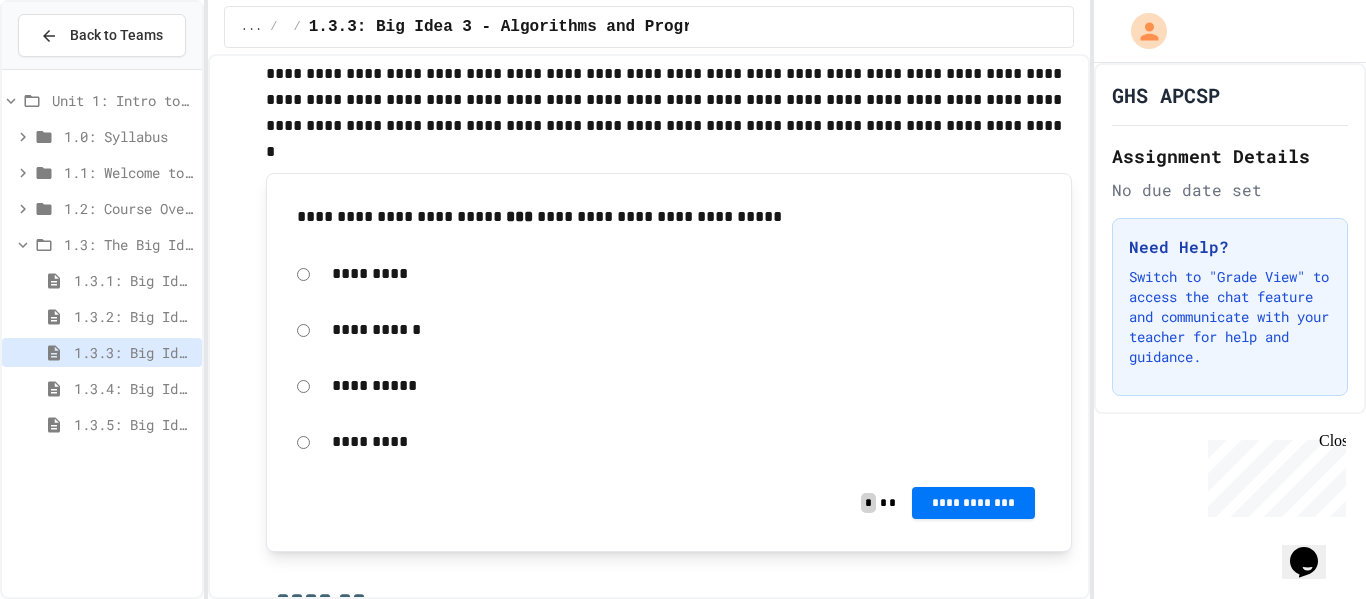 click on "**********" at bounding box center [973, 503] 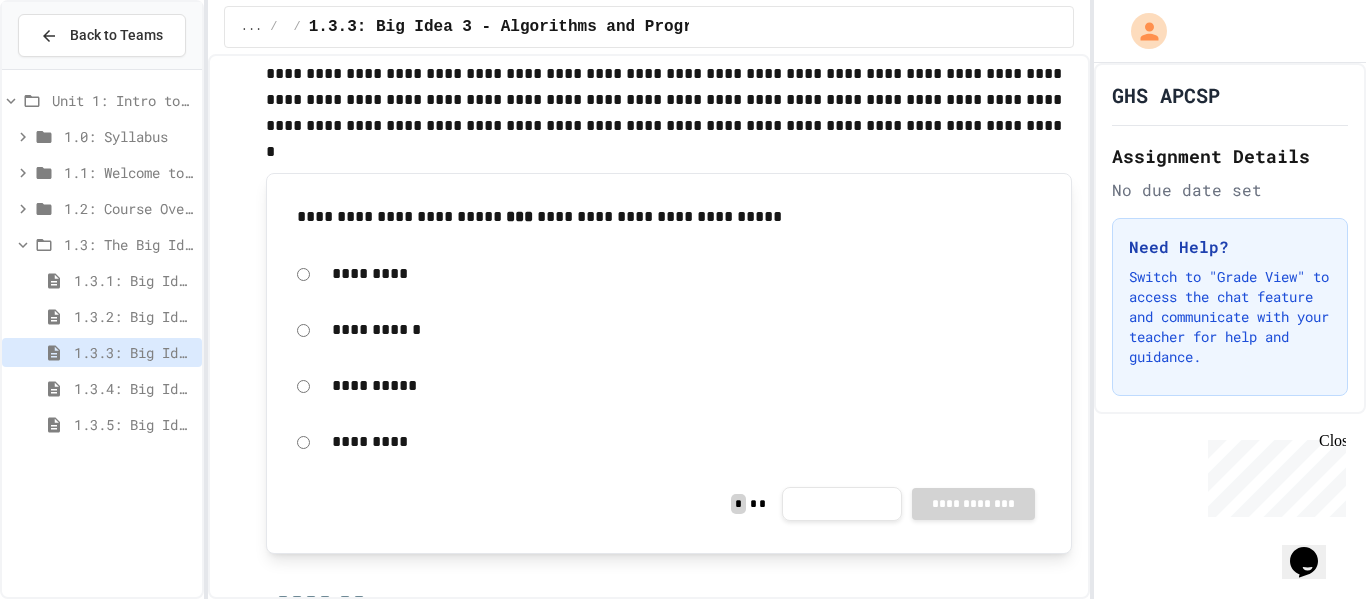 click on "Score 0 / 0 NaN %" at bounding box center [682, 744] 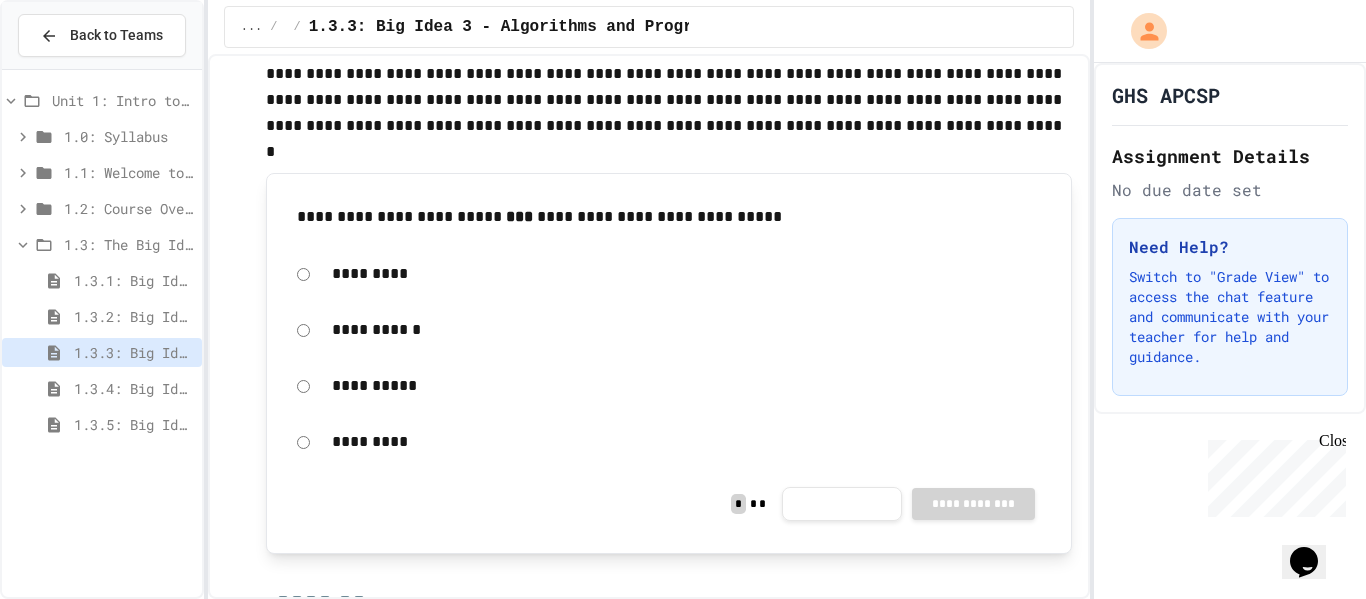 click 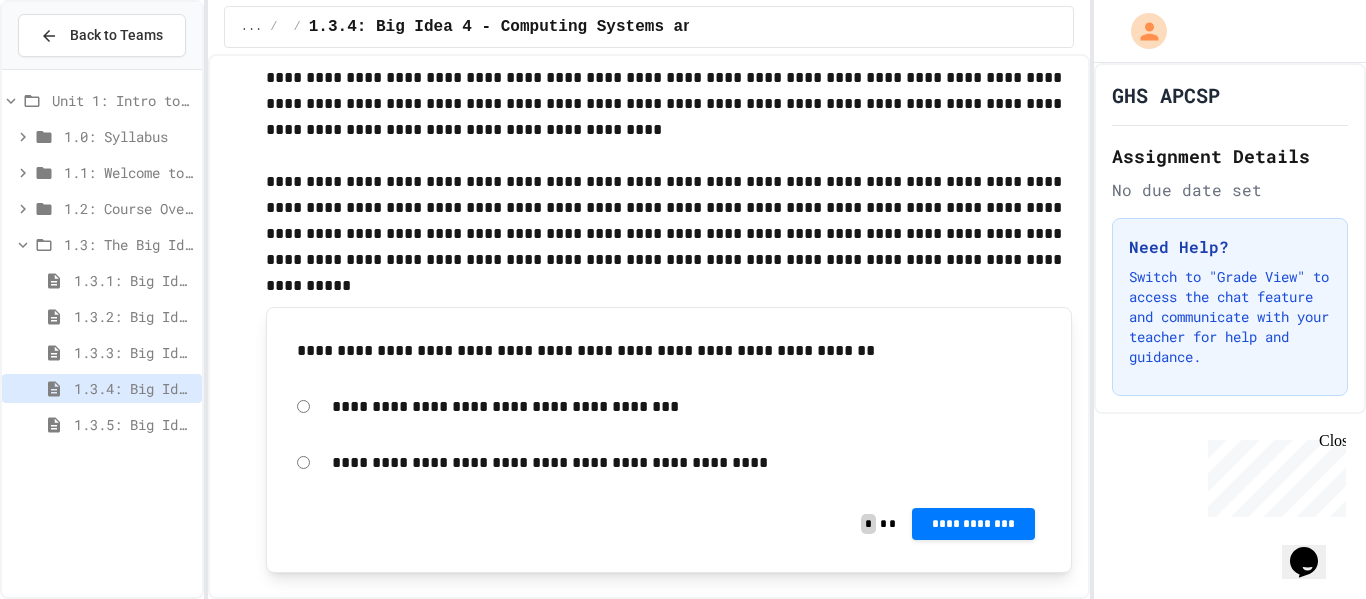 scroll, scrollTop: 446, scrollLeft: 0, axis: vertical 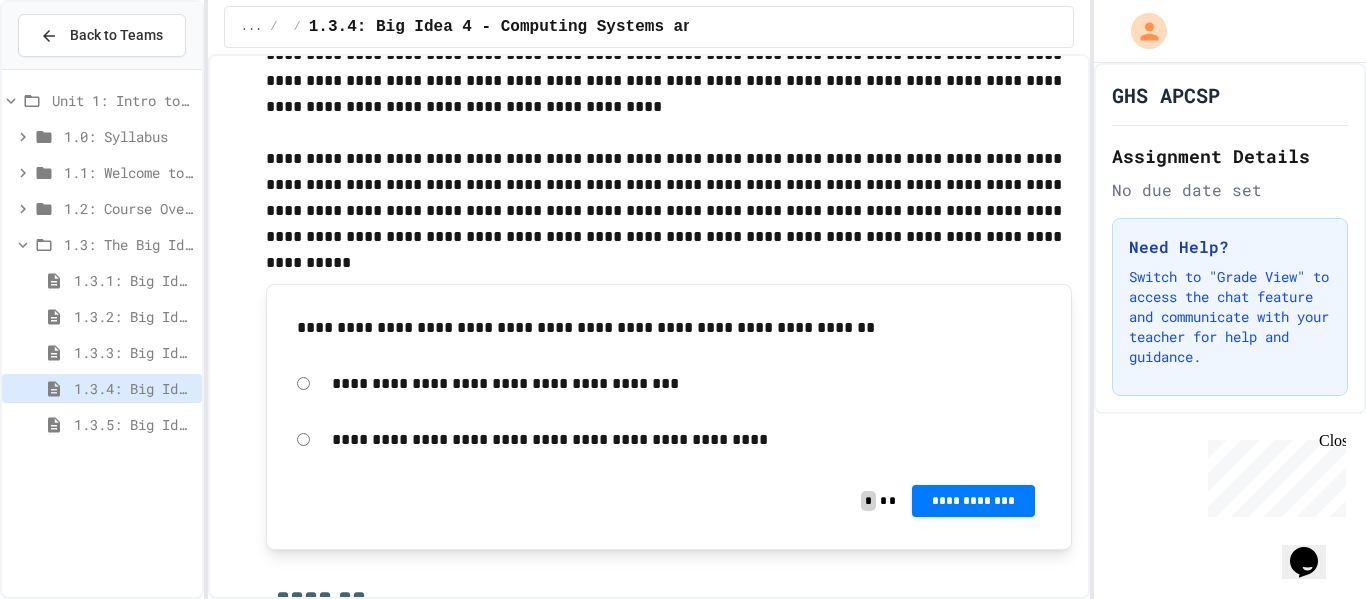 click on "**********" at bounding box center (687, 440) 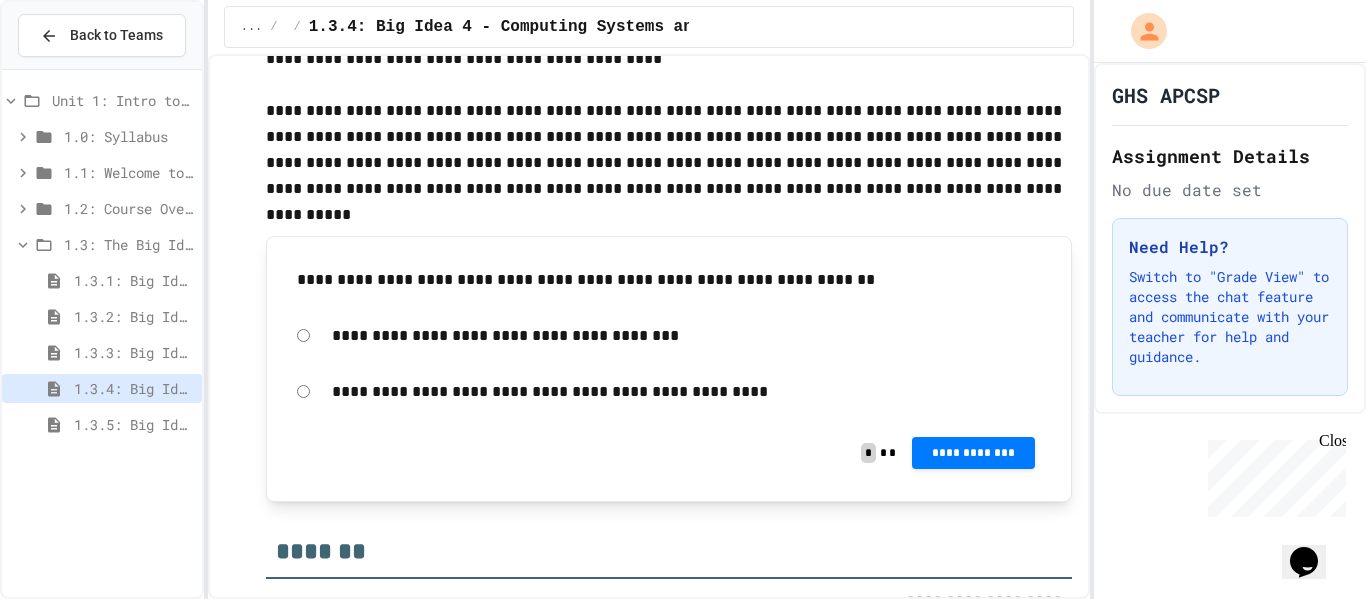 scroll, scrollTop: 498, scrollLeft: 0, axis: vertical 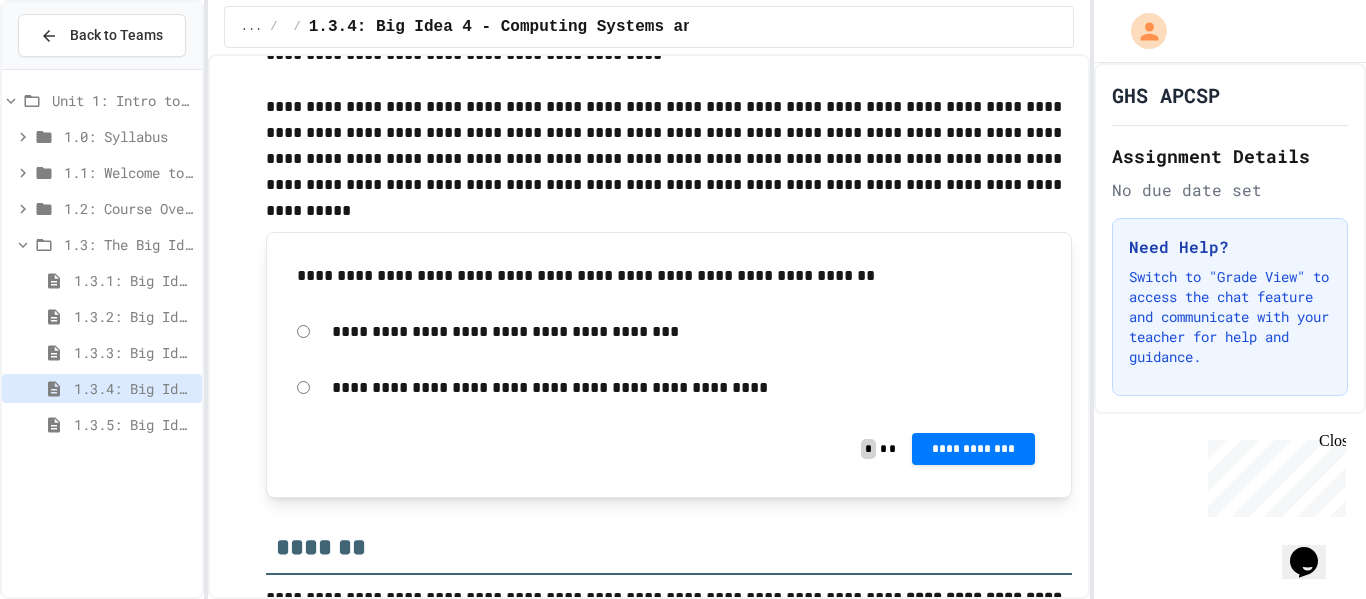 click on "**********" at bounding box center [687, 388] 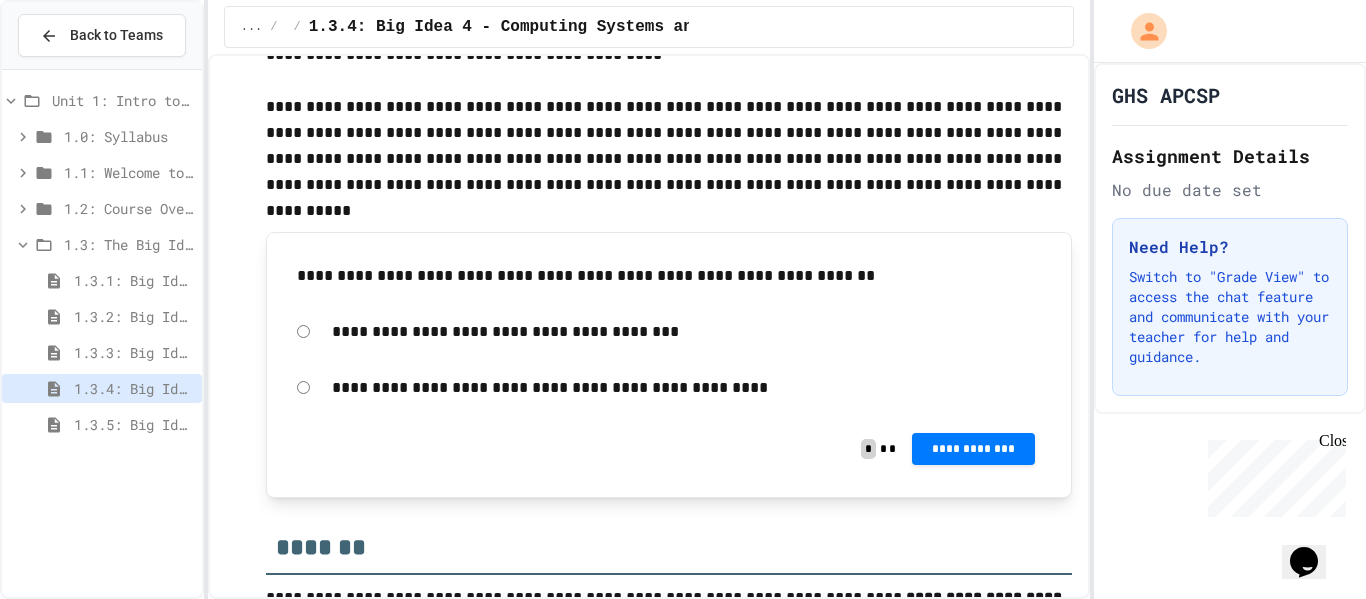 click on "**********" at bounding box center [687, 388] 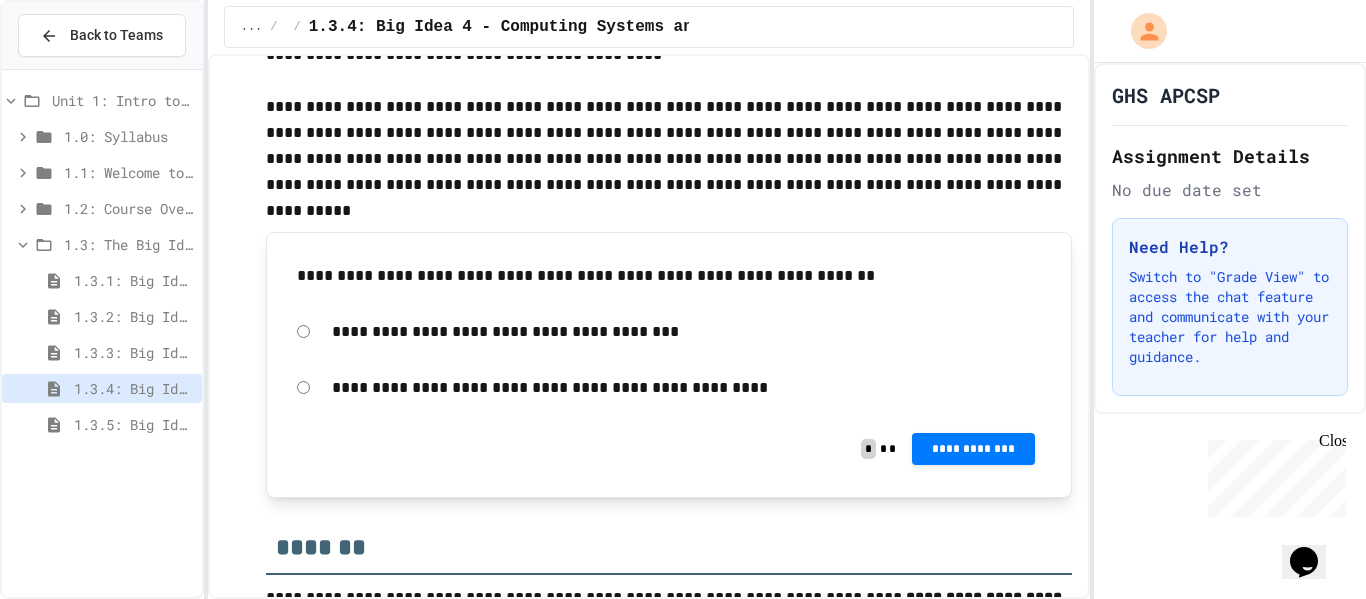 click on "**********" at bounding box center [669, 360] 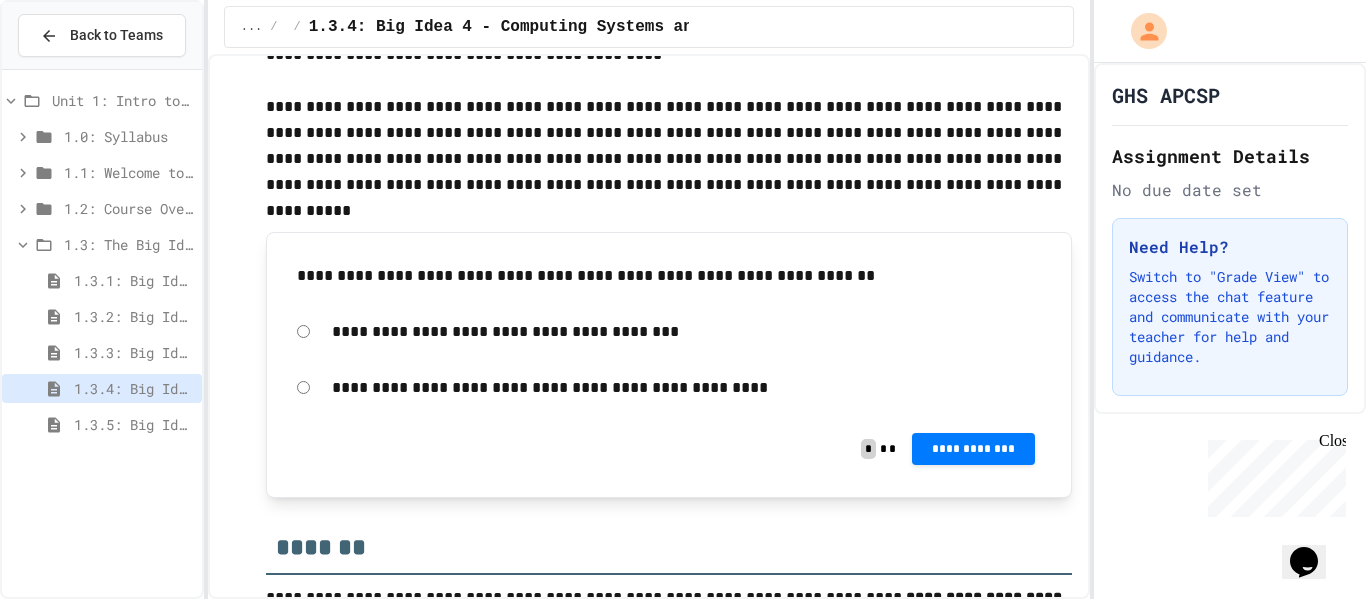 click on "**********" at bounding box center [973, 449] 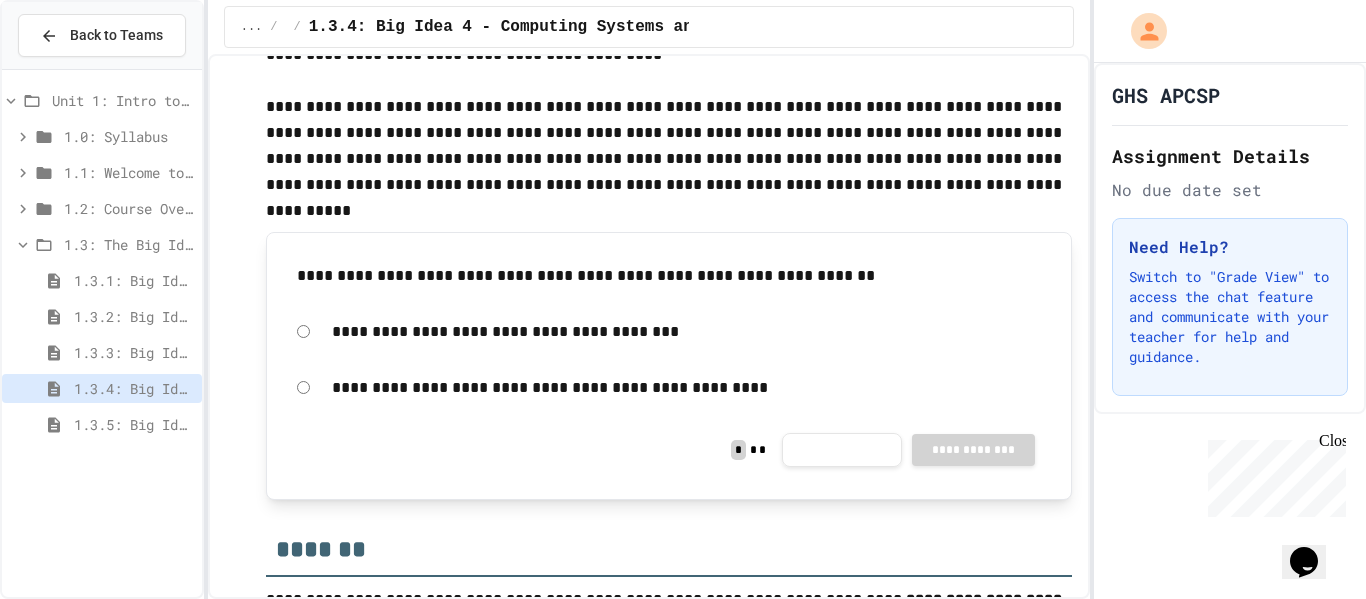 click 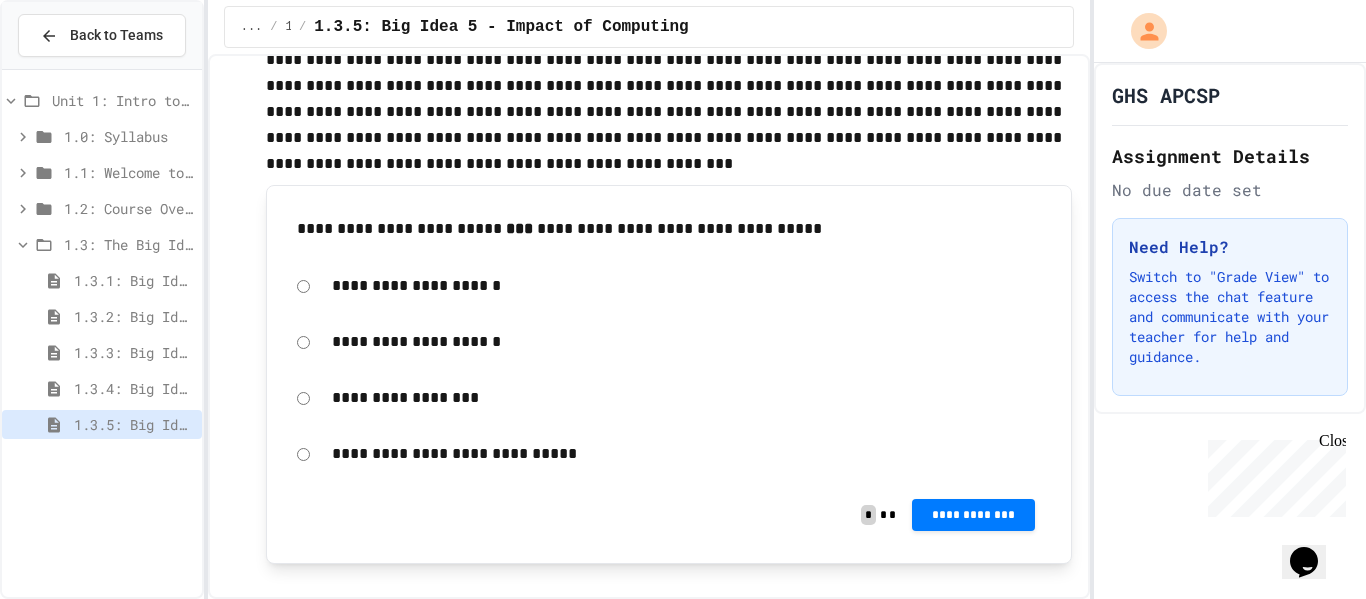 scroll, scrollTop: 601, scrollLeft: 0, axis: vertical 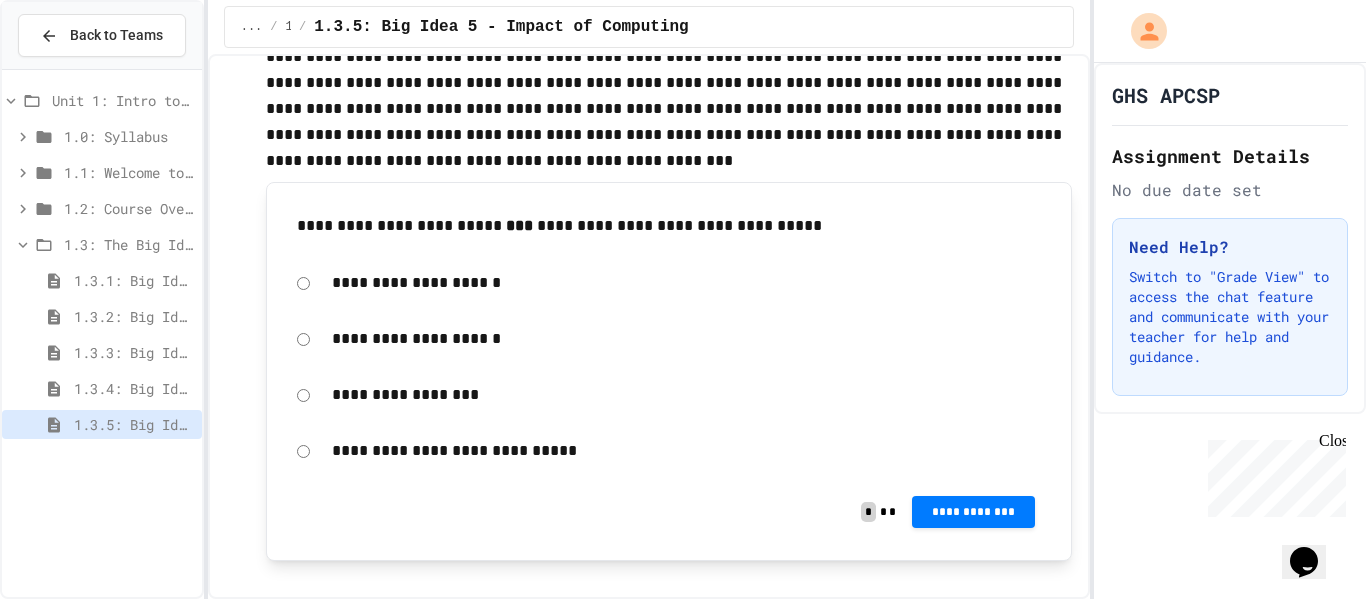 click on "**********" at bounding box center (973, 512) 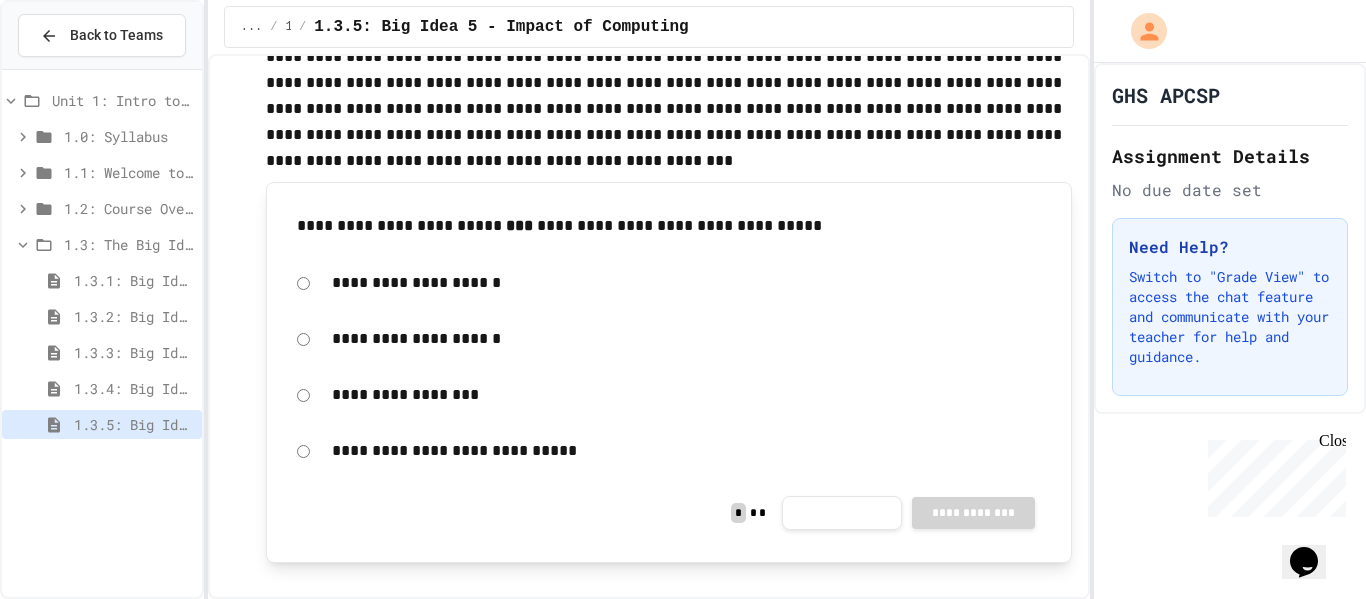 click 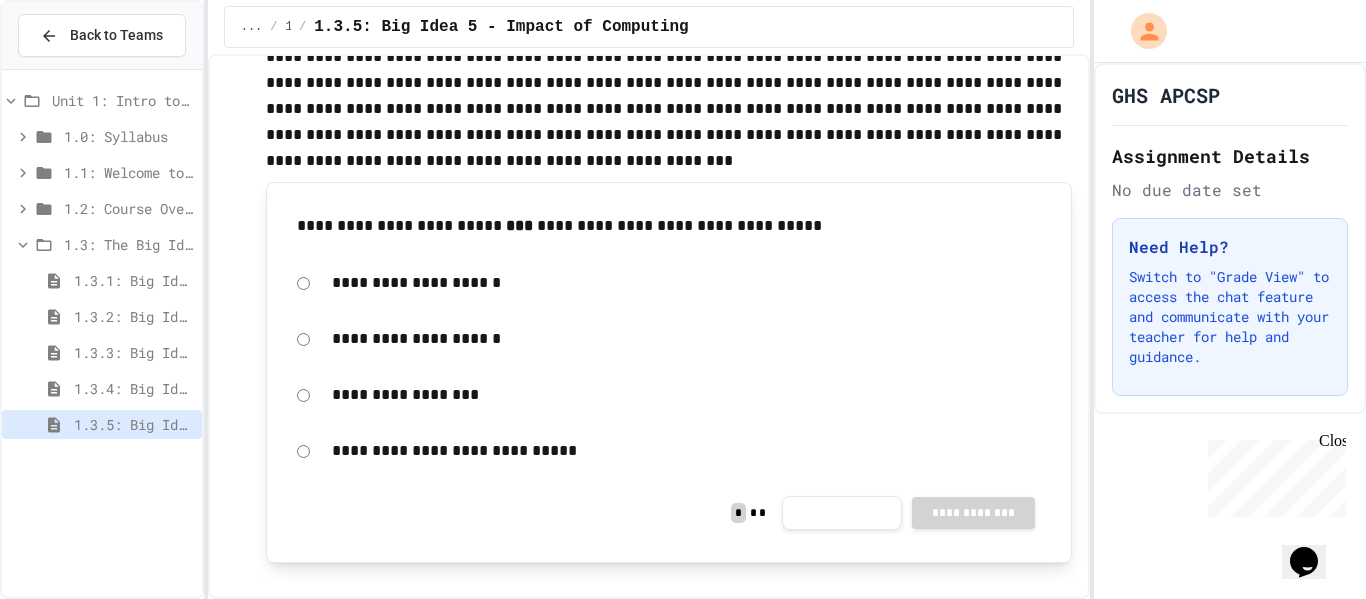 click 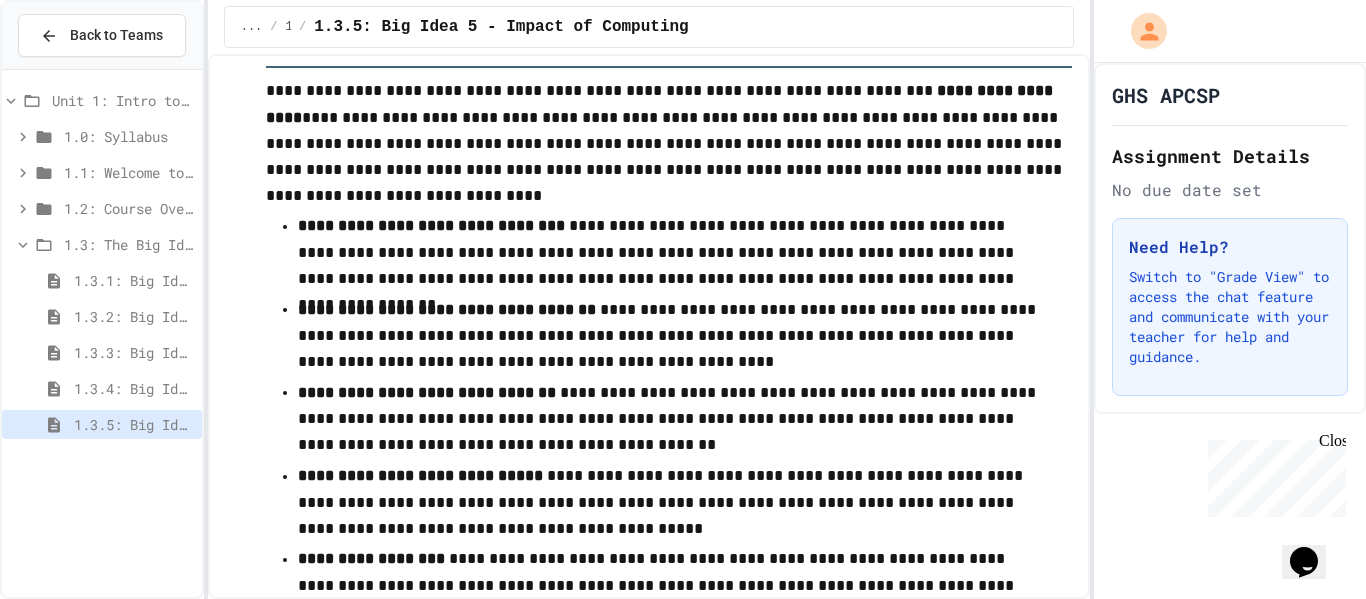 scroll, scrollTop: 1266, scrollLeft: 0, axis: vertical 